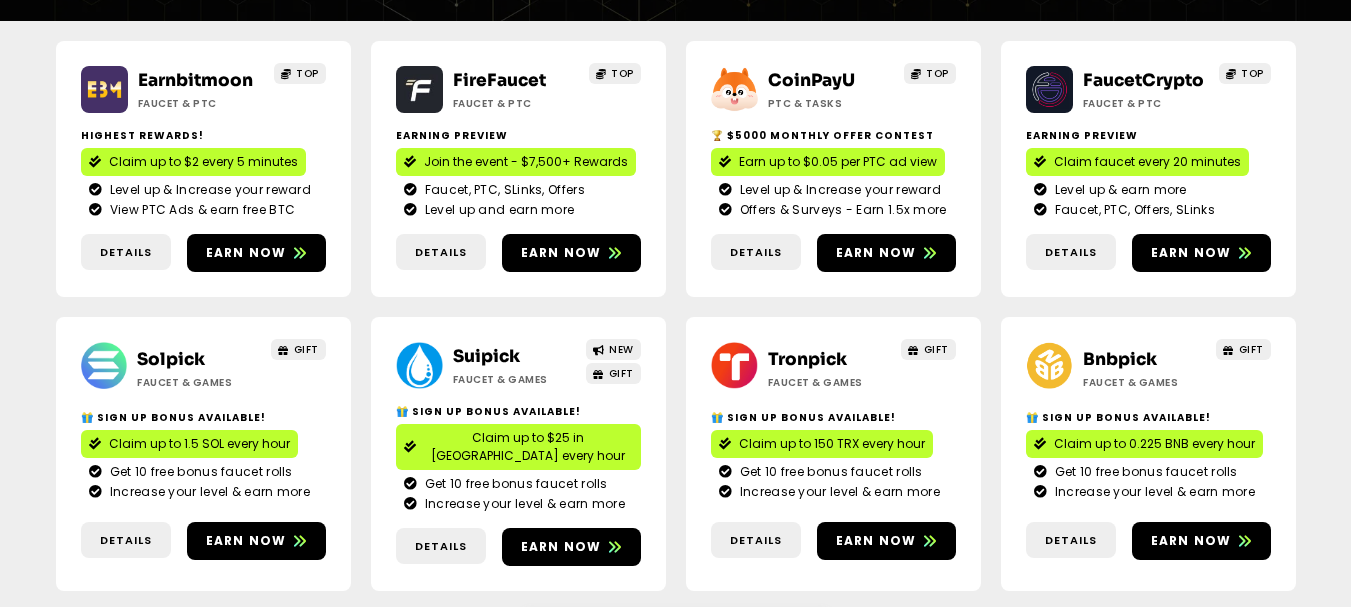 scroll, scrollTop: 400, scrollLeft: 0, axis: vertical 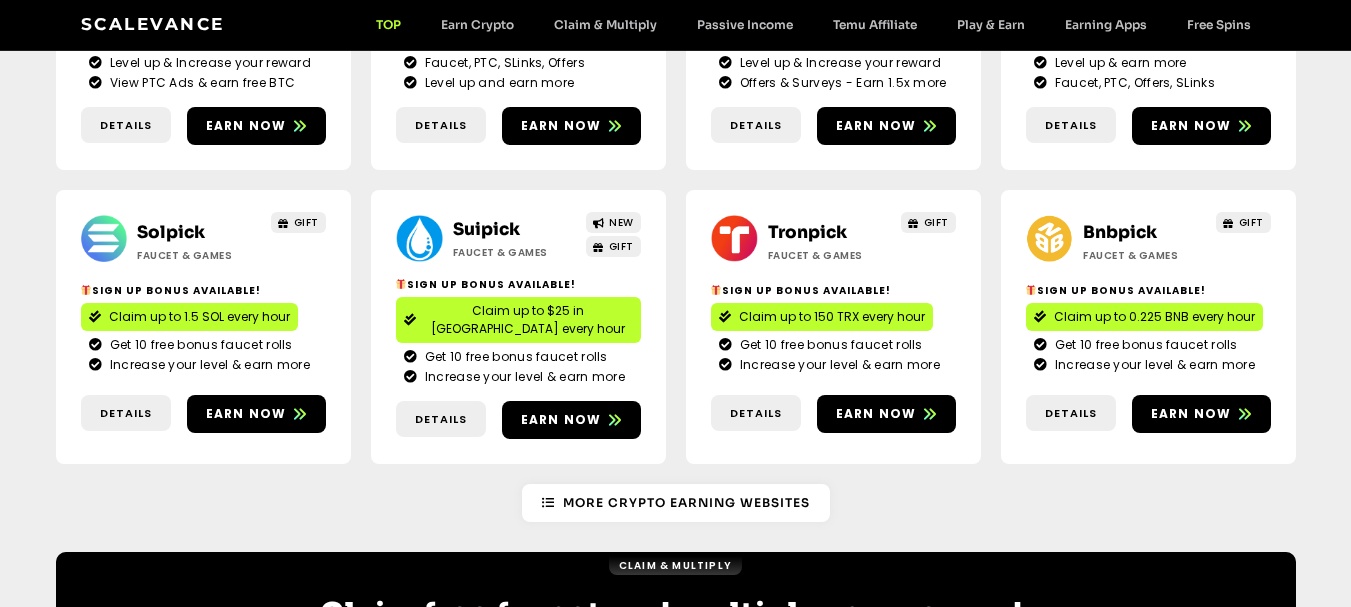 click on "Claim up to 0.225 BNB every hour" at bounding box center (1154, 317) 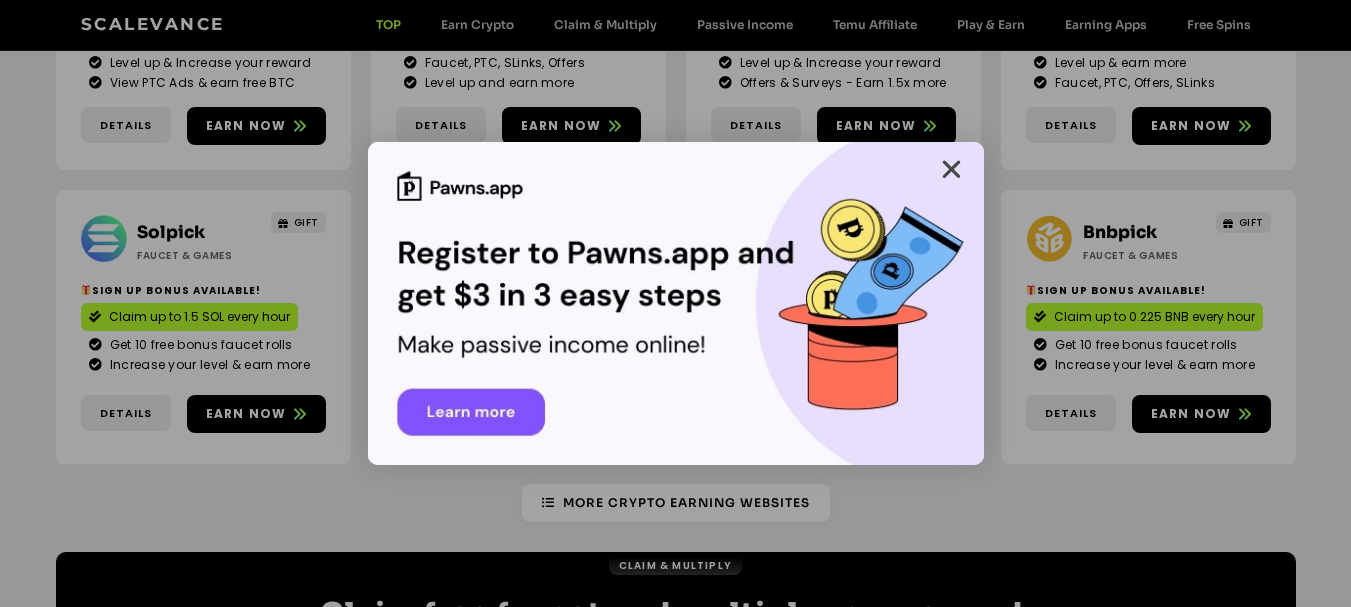 click at bounding box center (951, 169) 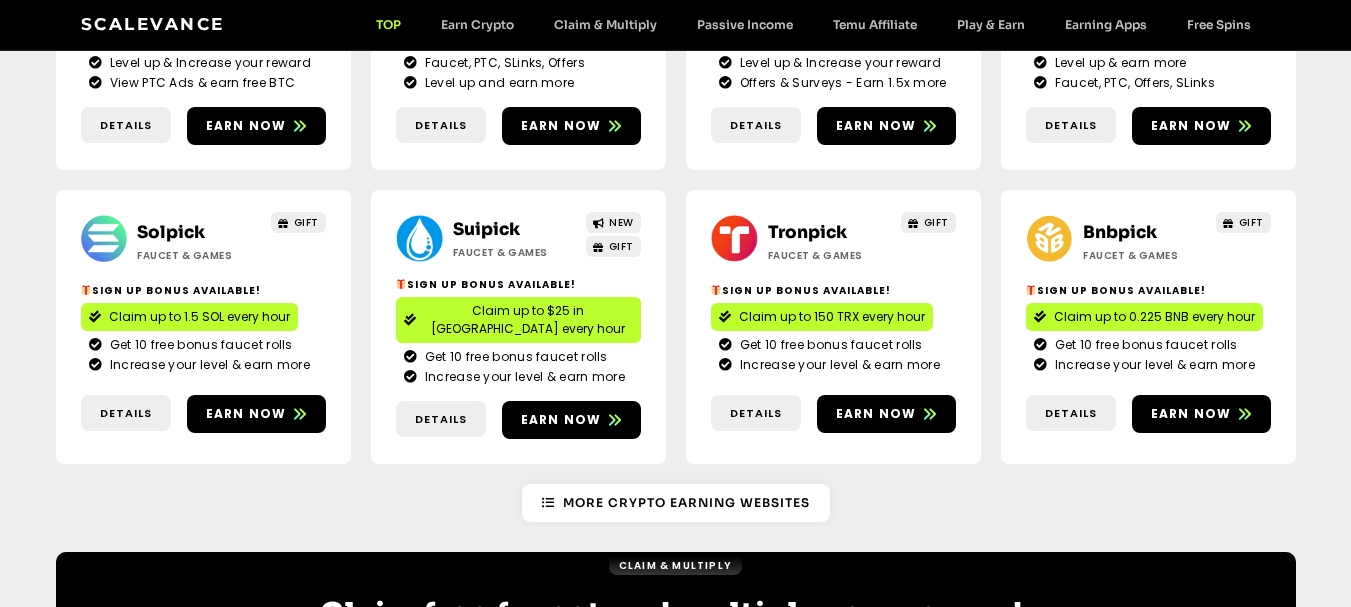 click on "Claim up to 150 TRX every hour" at bounding box center (832, 317) 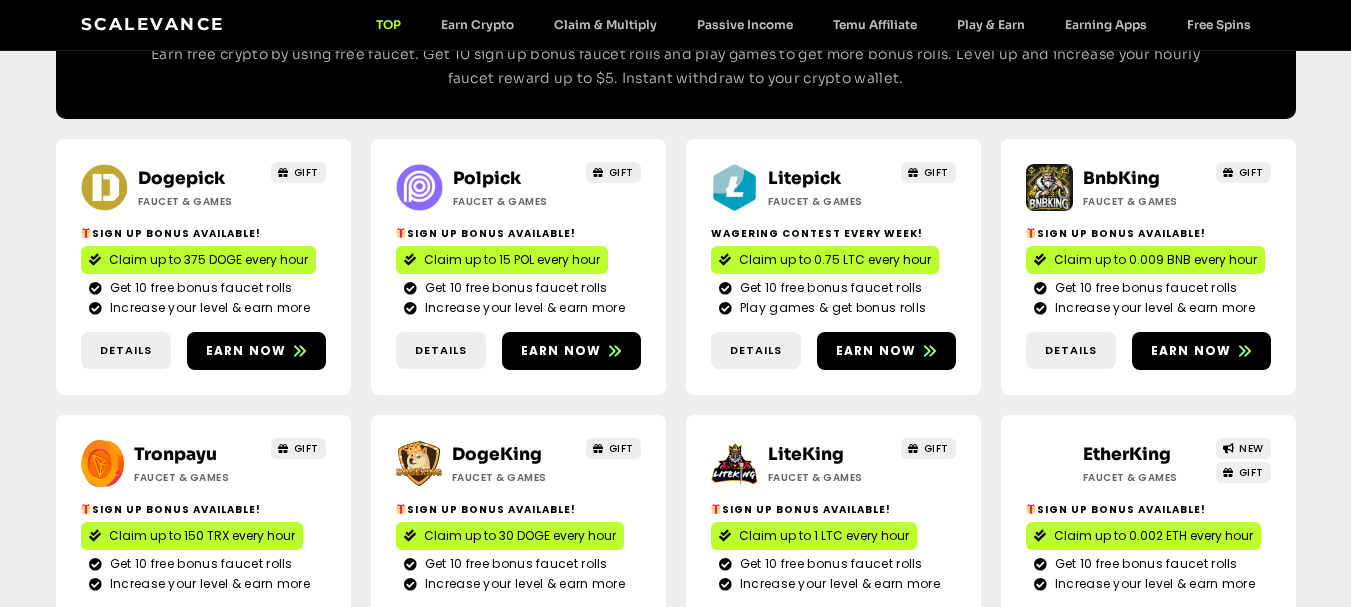 scroll, scrollTop: 1000, scrollLeft: 0, axis: vertical 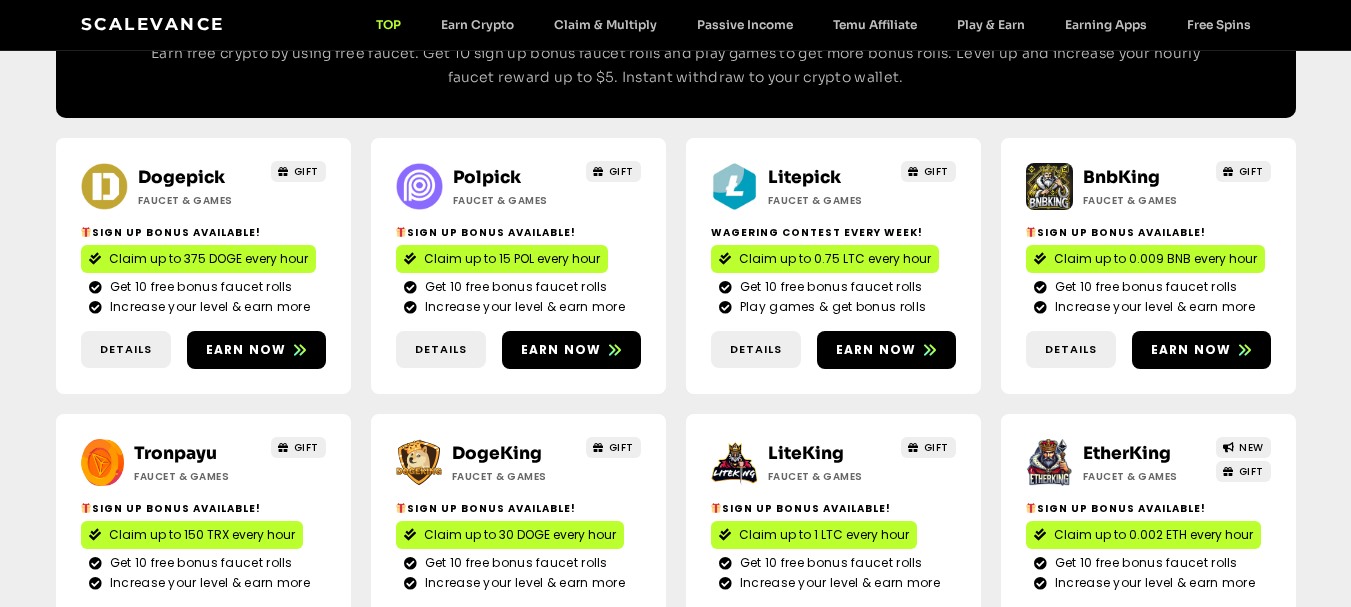 click on "Claim up to 375 DOGE every hour" at bounding box center (208, 259) 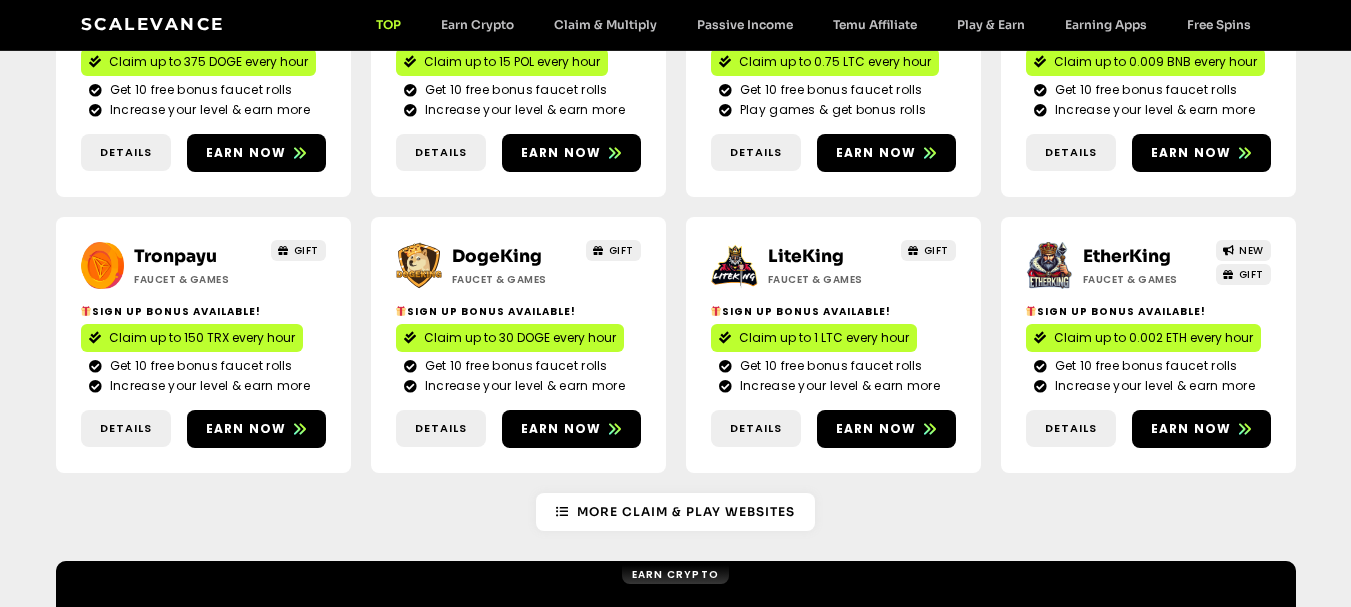 scroll, scrollTop: 1200, scrollLeft: 0, axis: vertical 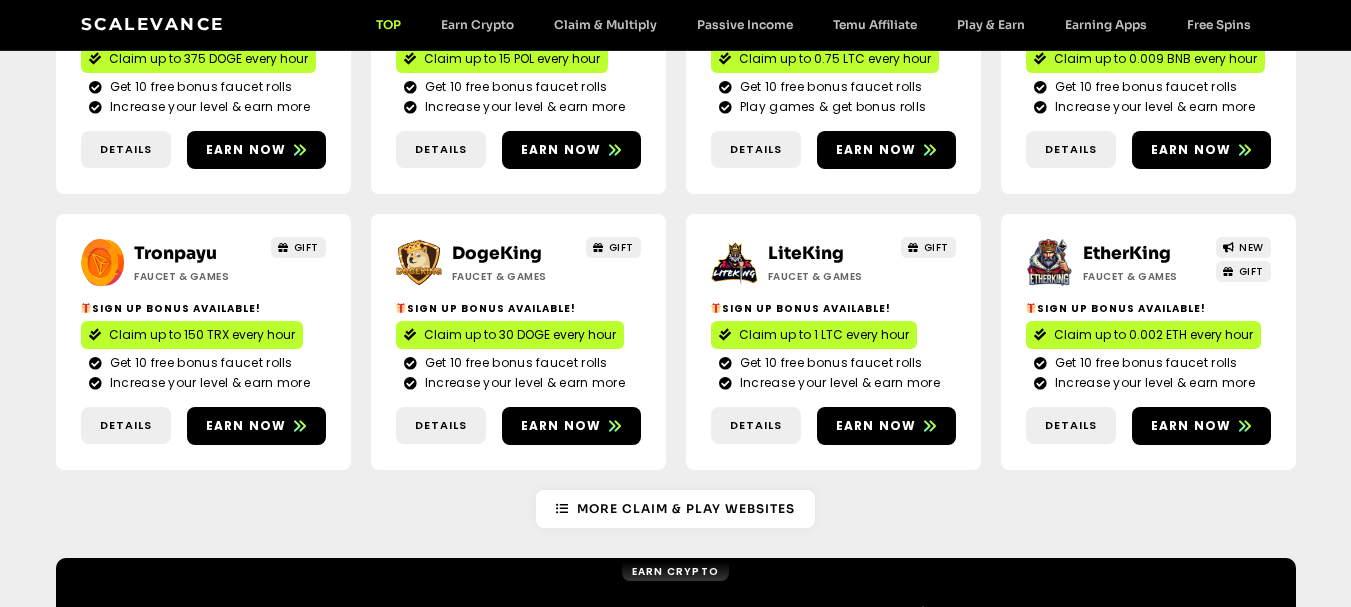 click on "Claim up to 30 DOGE every hour" at bounding box center (520, 335) 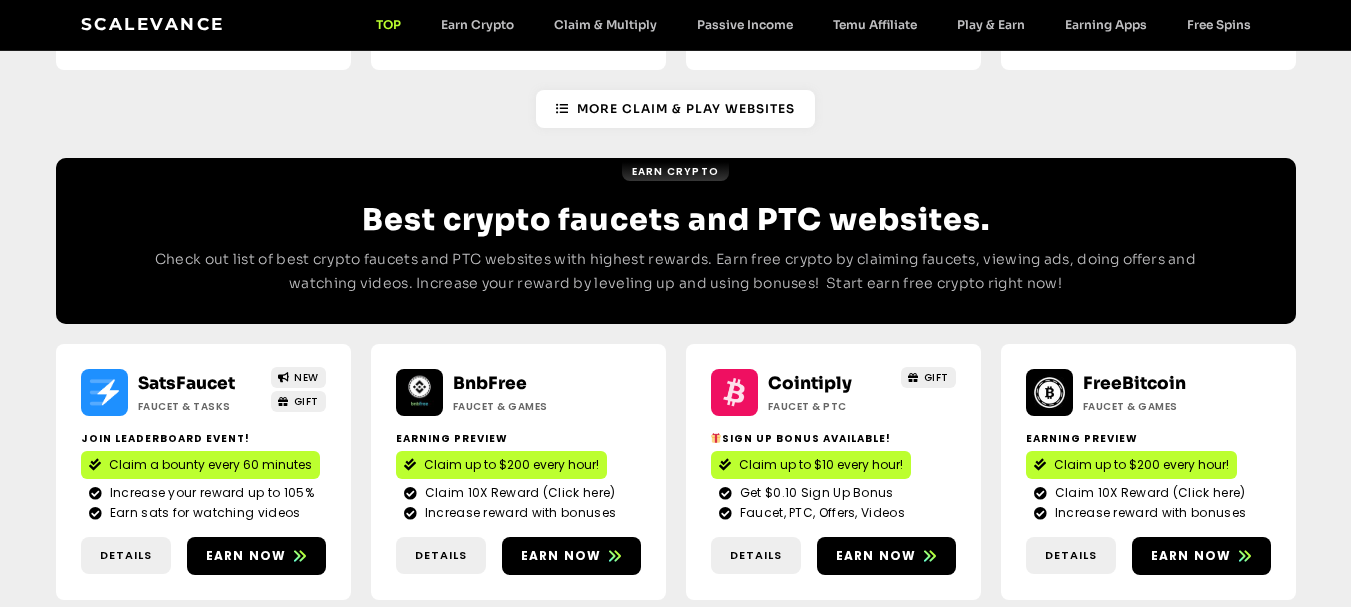 scroll, scrollTop: 1700, scrollLeft: 0, axis: vertical 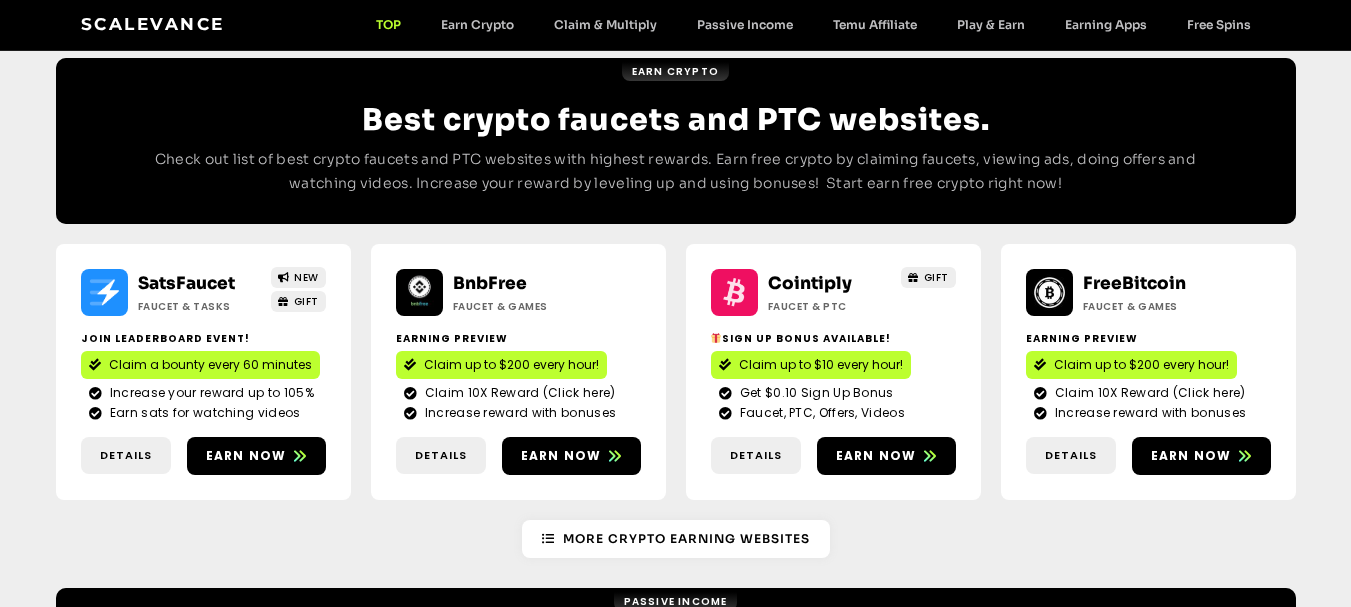 click on "Claim up to $200 every hour!" at bounding box center (511, 365) 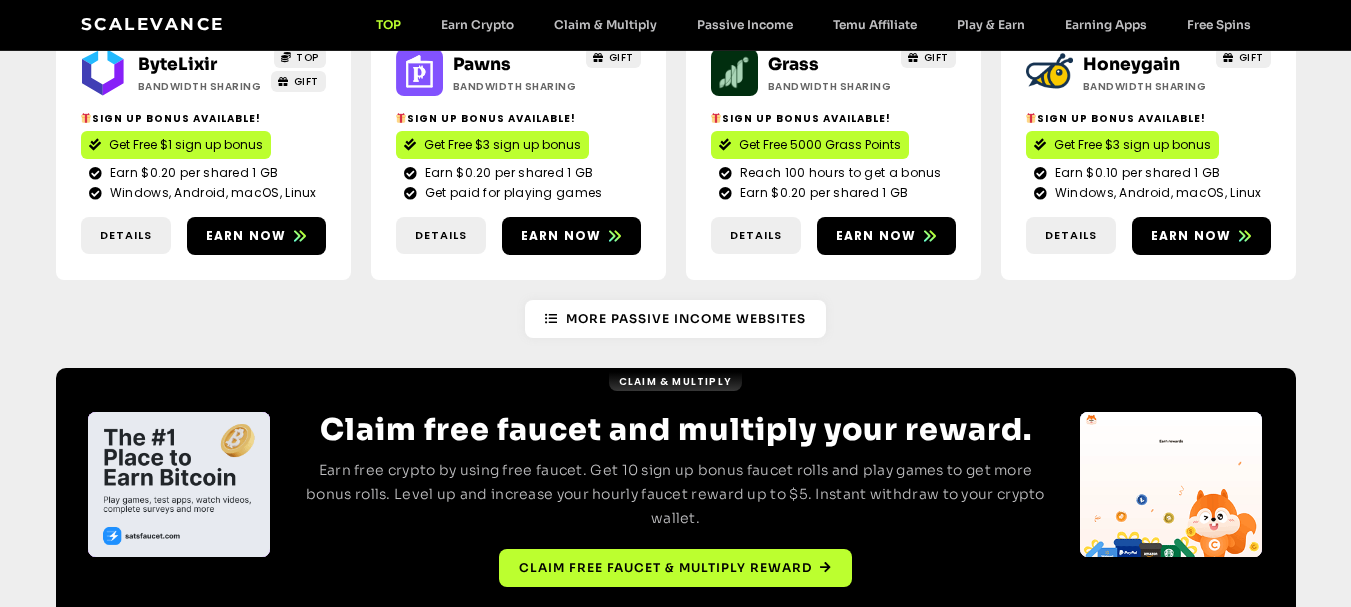 scroll, scrollTop: 2501, scrollLeft: 0, axis: vertical 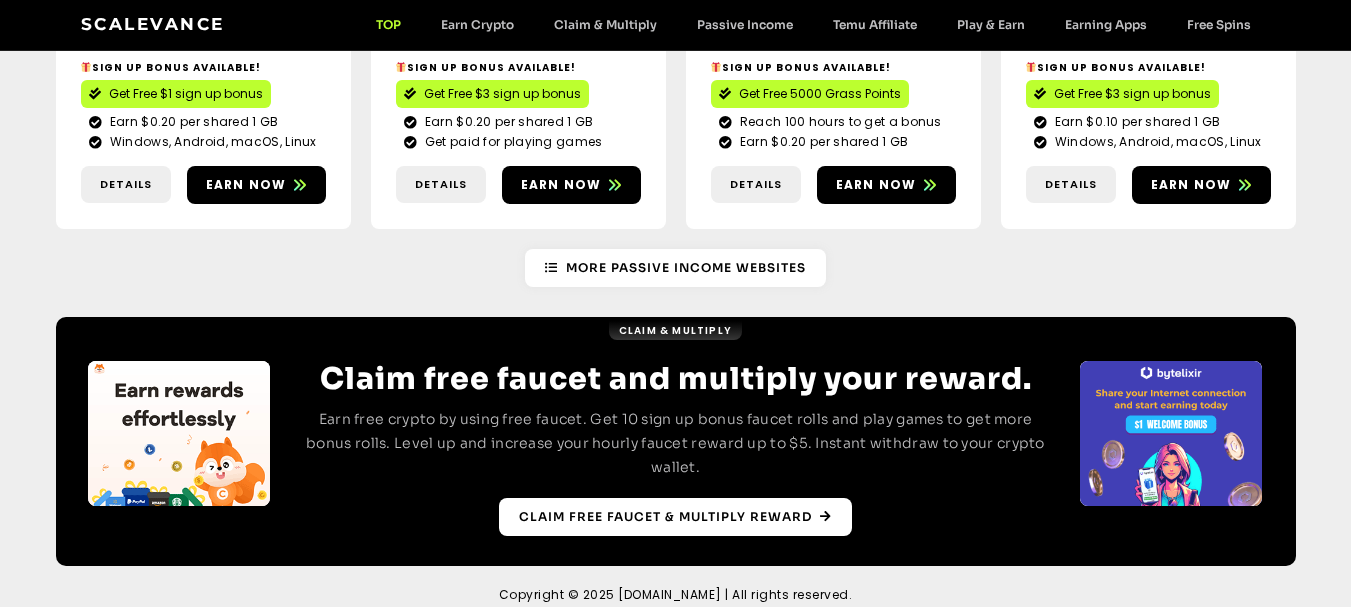 click on "Claim free faucet & multiply reward" at bounding box center [665, 517] 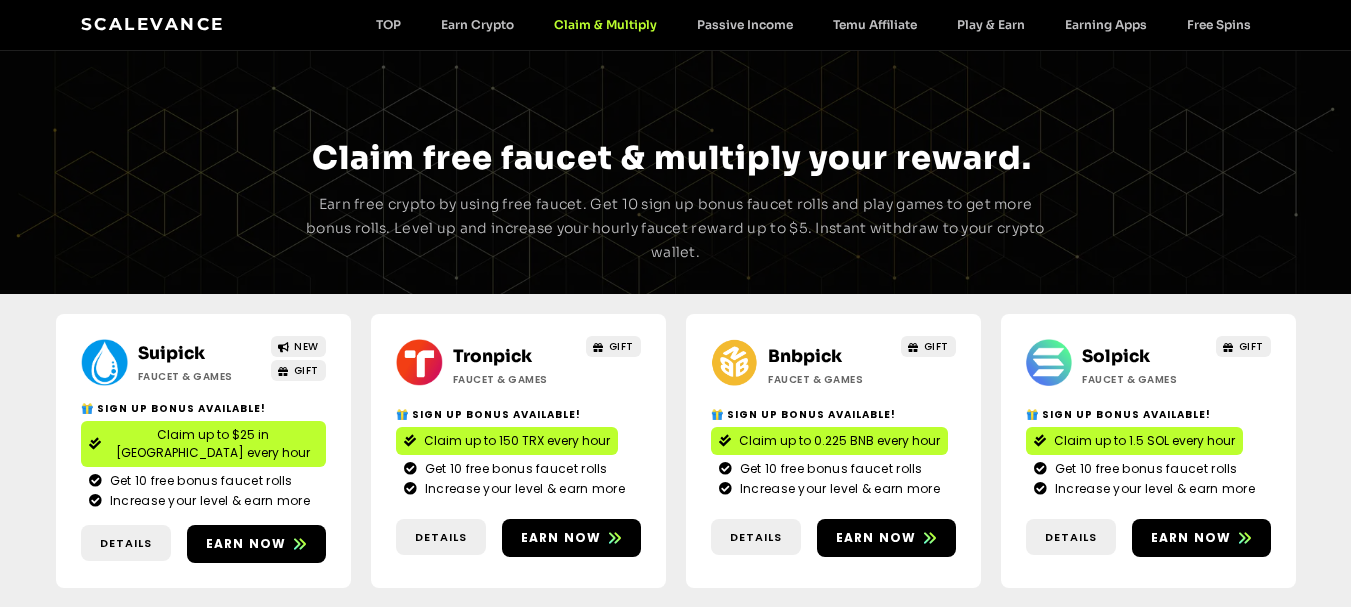 scroll, scrollTop: 0, scrollLeft: 0, axis: both 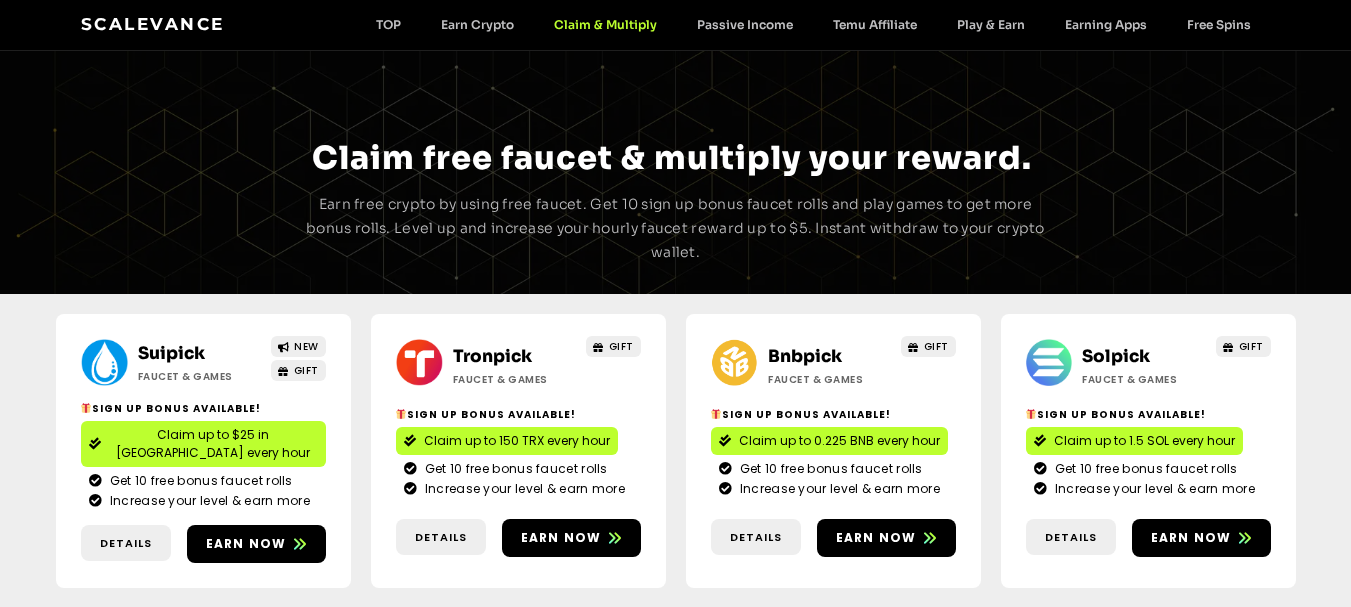 click on "Claim up to 150 TRX every hour" at bounding box center (517, 441) 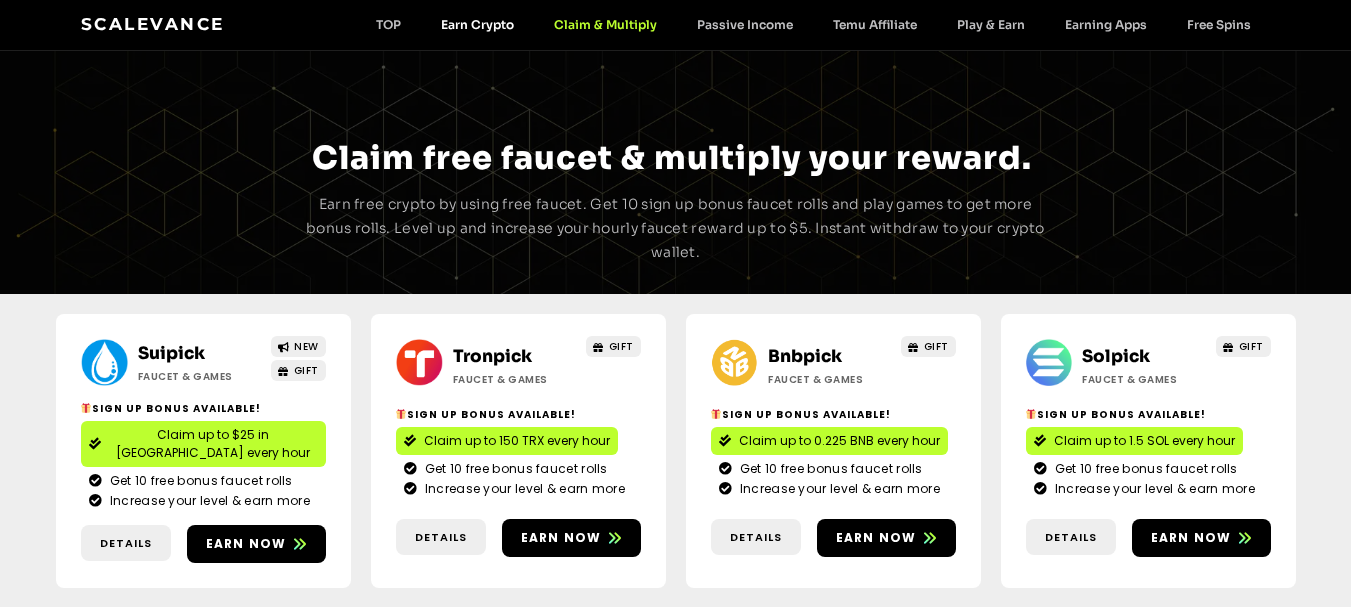 click on "Earn Crypto" 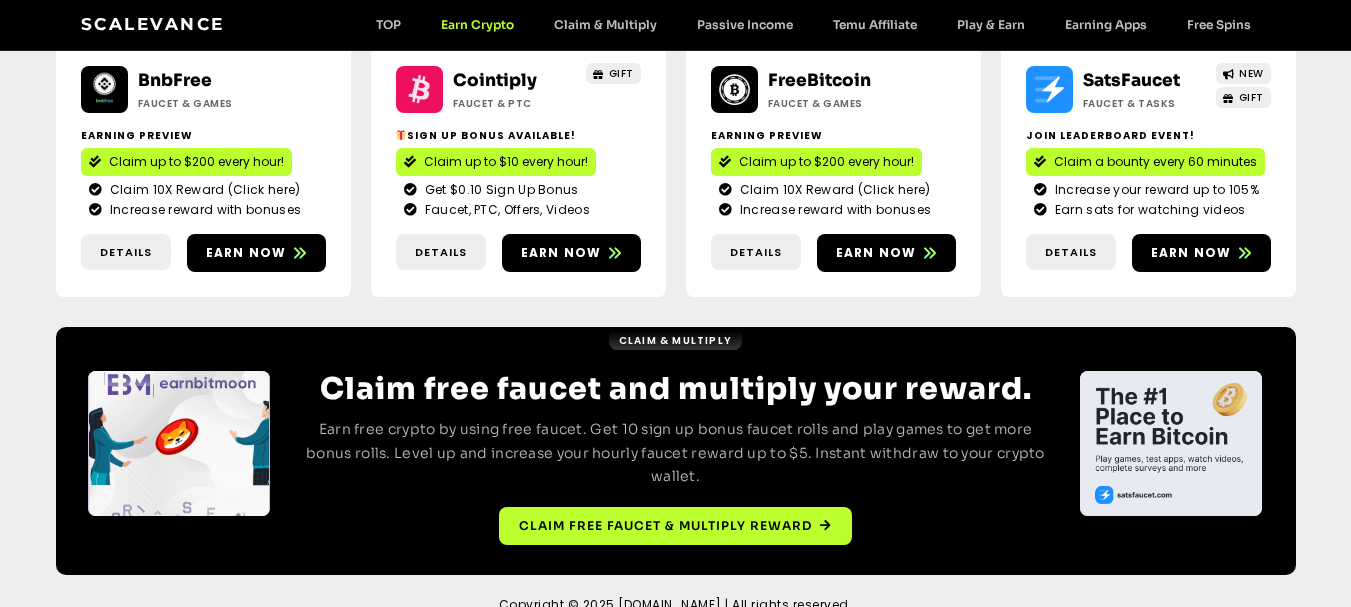 scroll, scrollTop: 576, scrollLeft: 0, axis: vertical 